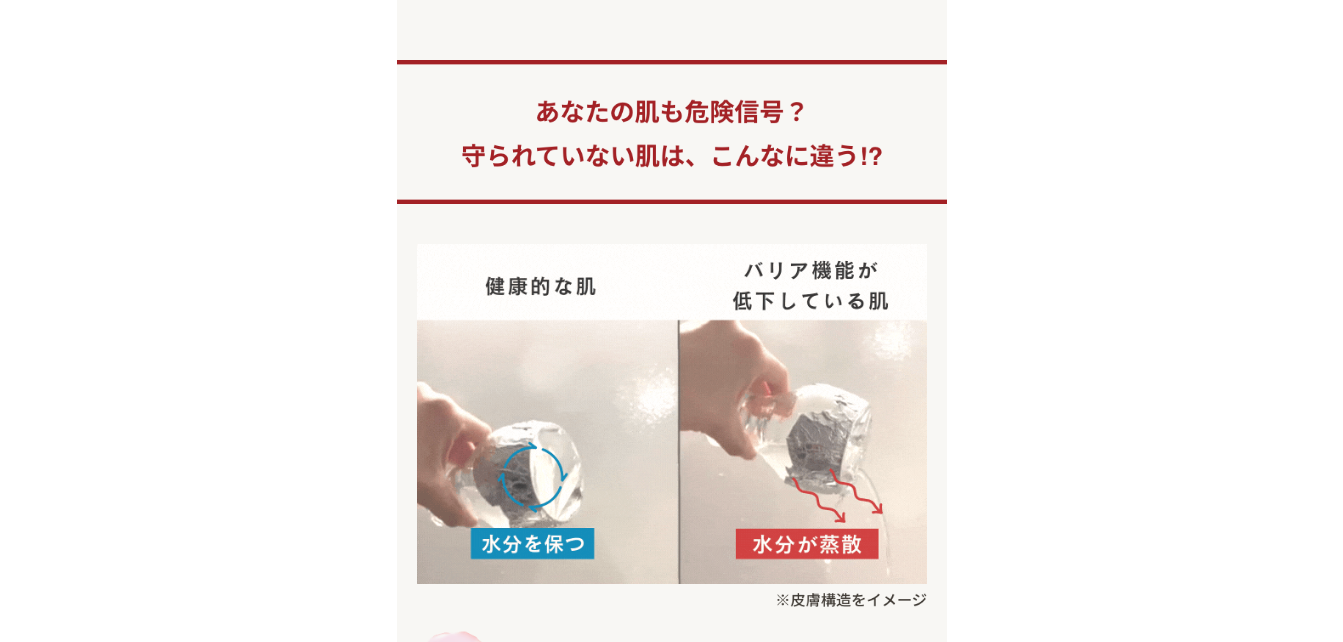 scroll, scrollTop: 0, scrollLeft: 0, axis: both 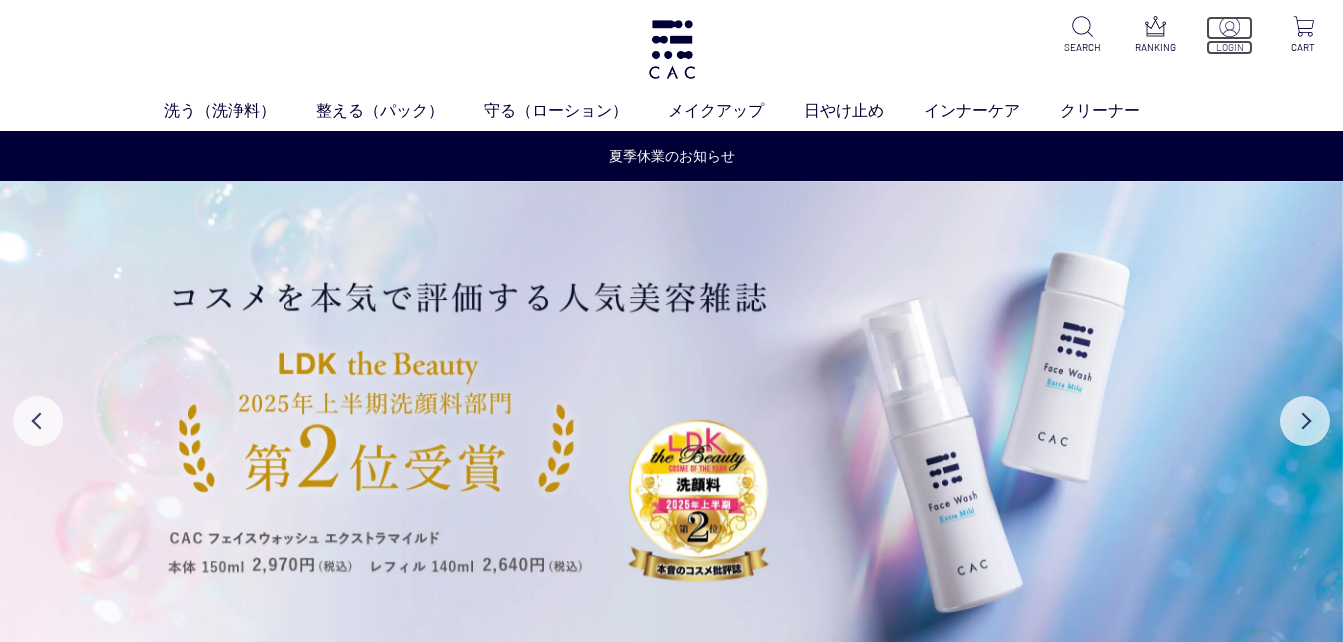 click at bounding box center (1229, 26) 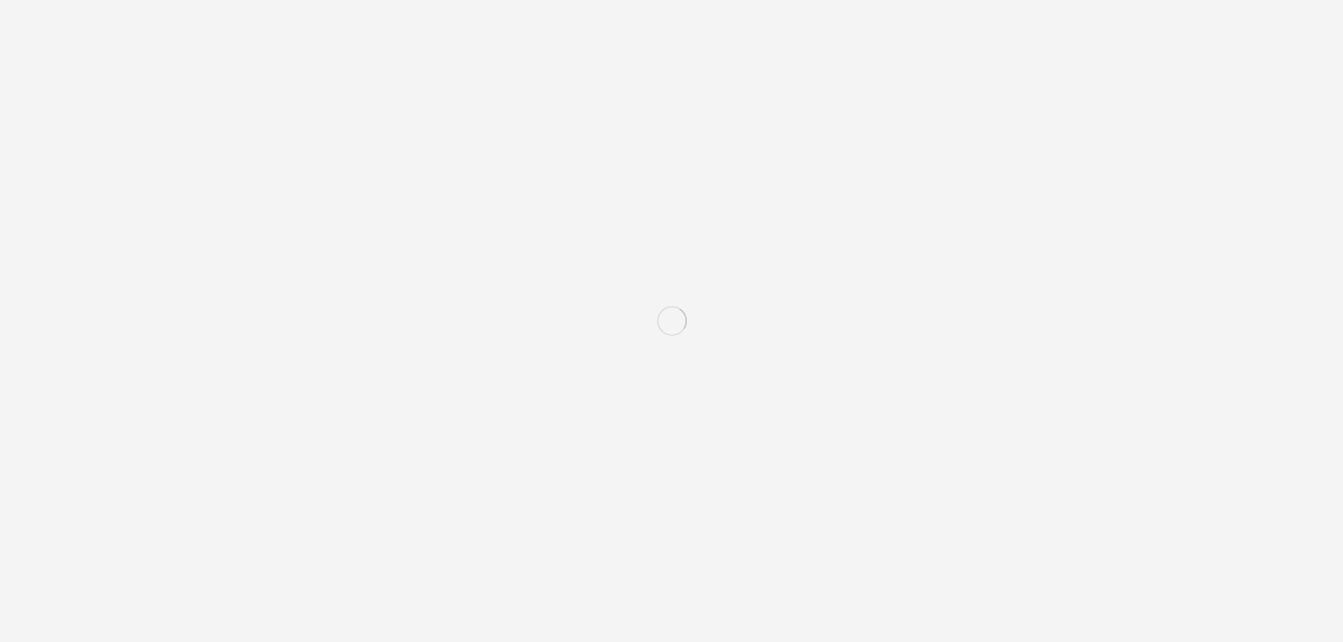 scroll, scrollTop: 0, scrollLeft: 0, axis: both 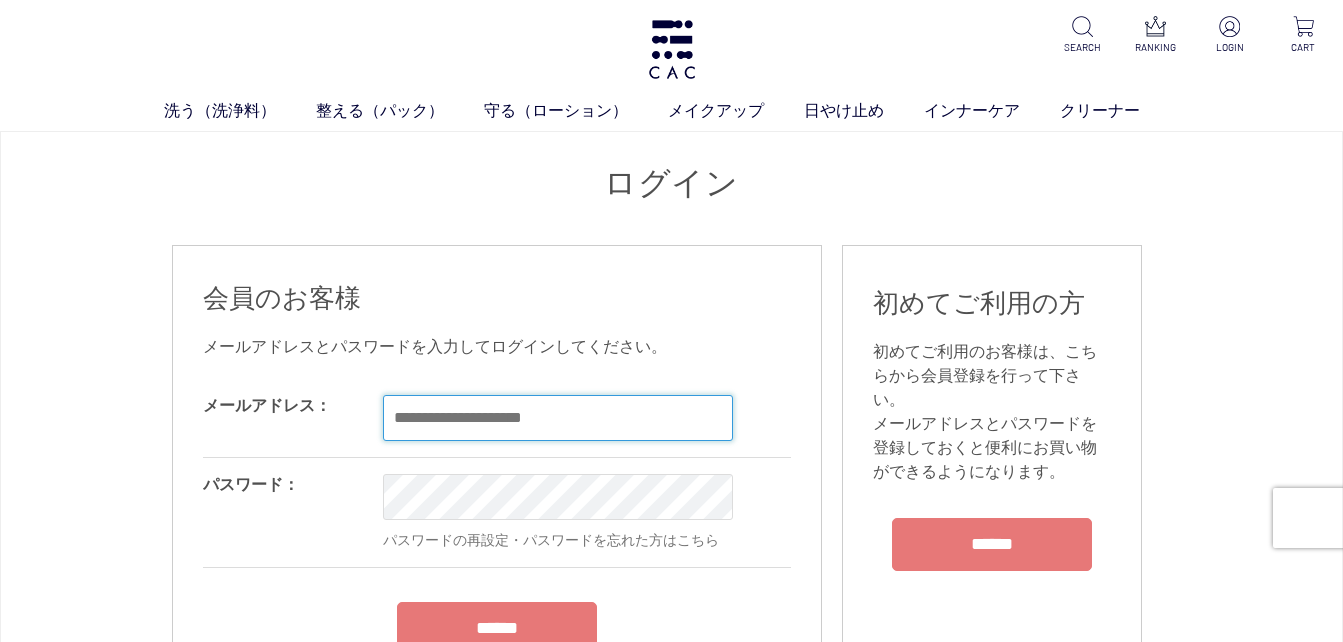 type on "**********" 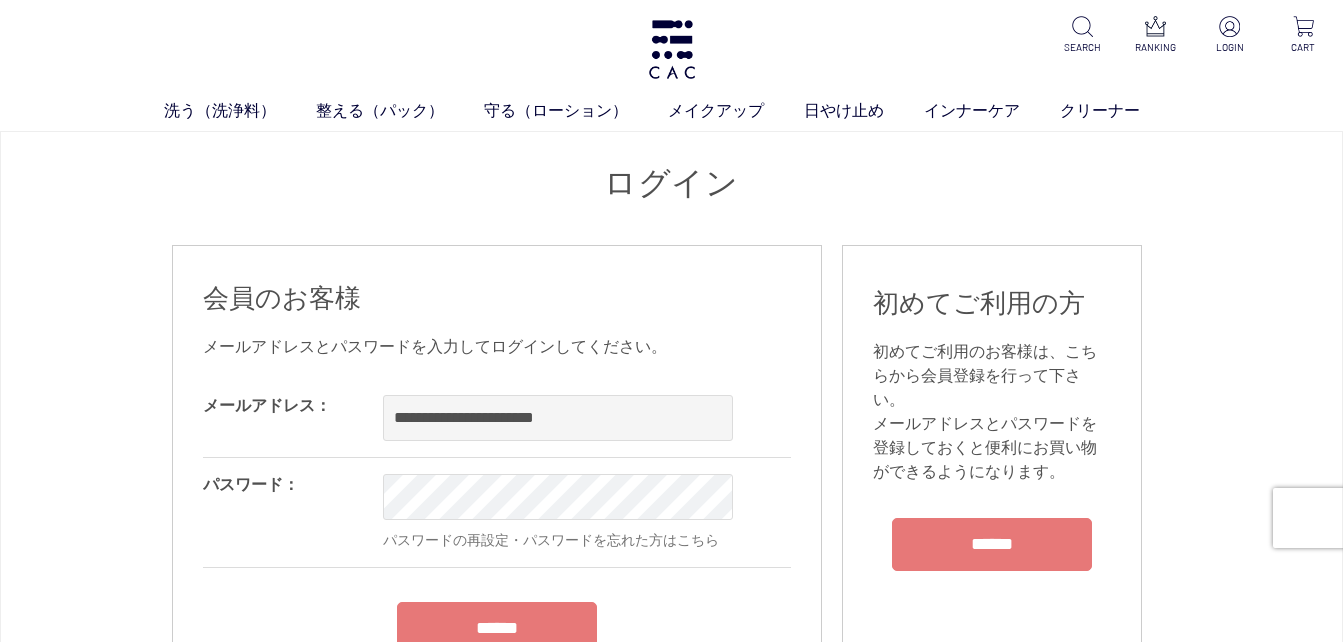 click on "**********" at bounding box center (497, 534) 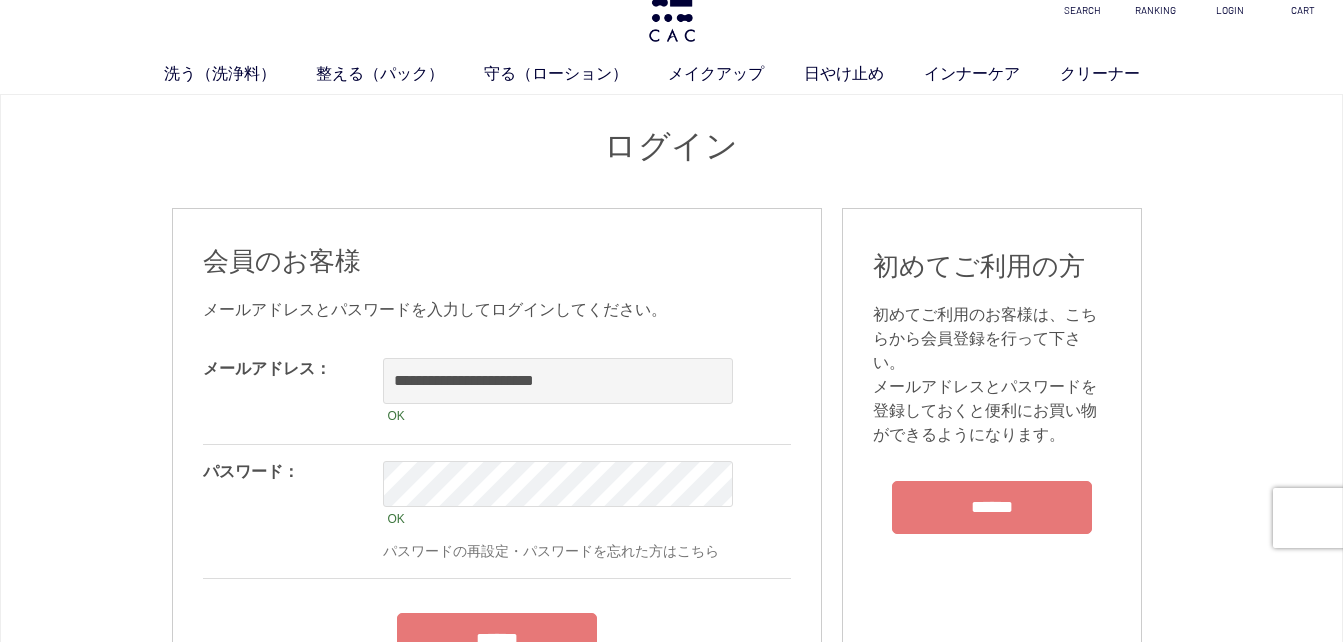 scroll, scrollTop: 100, scrollLeft: 0, axis: vertical 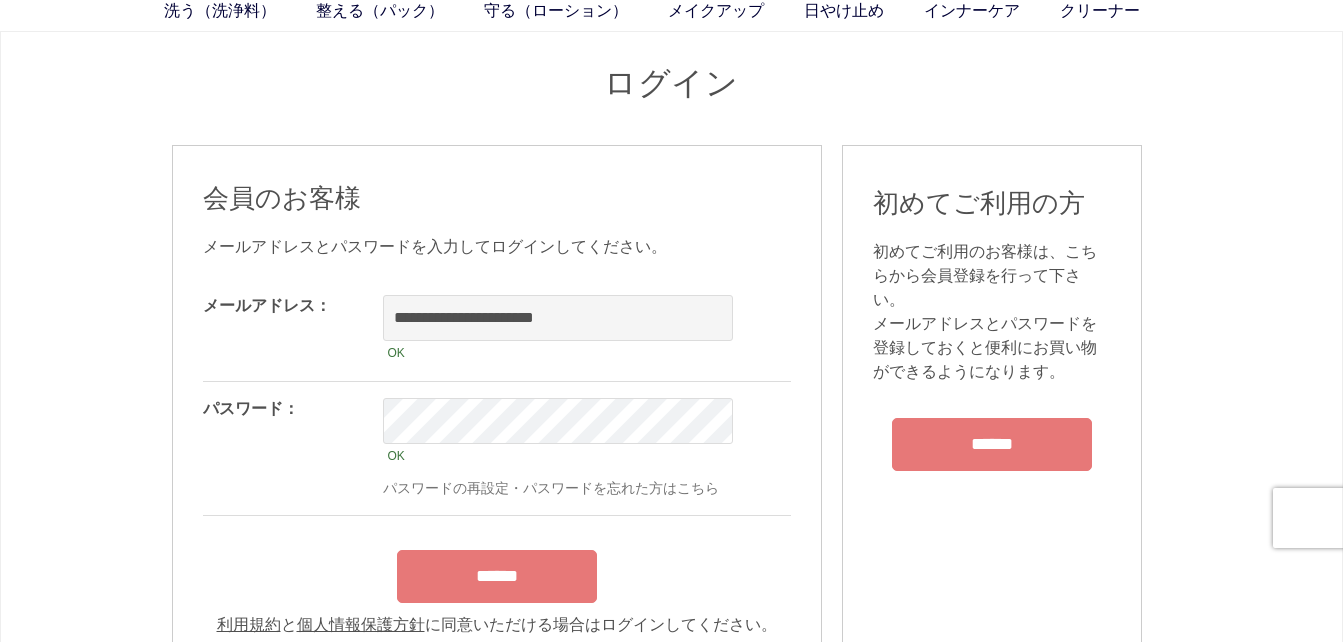 click on "******" at bounding box center (497, 576) 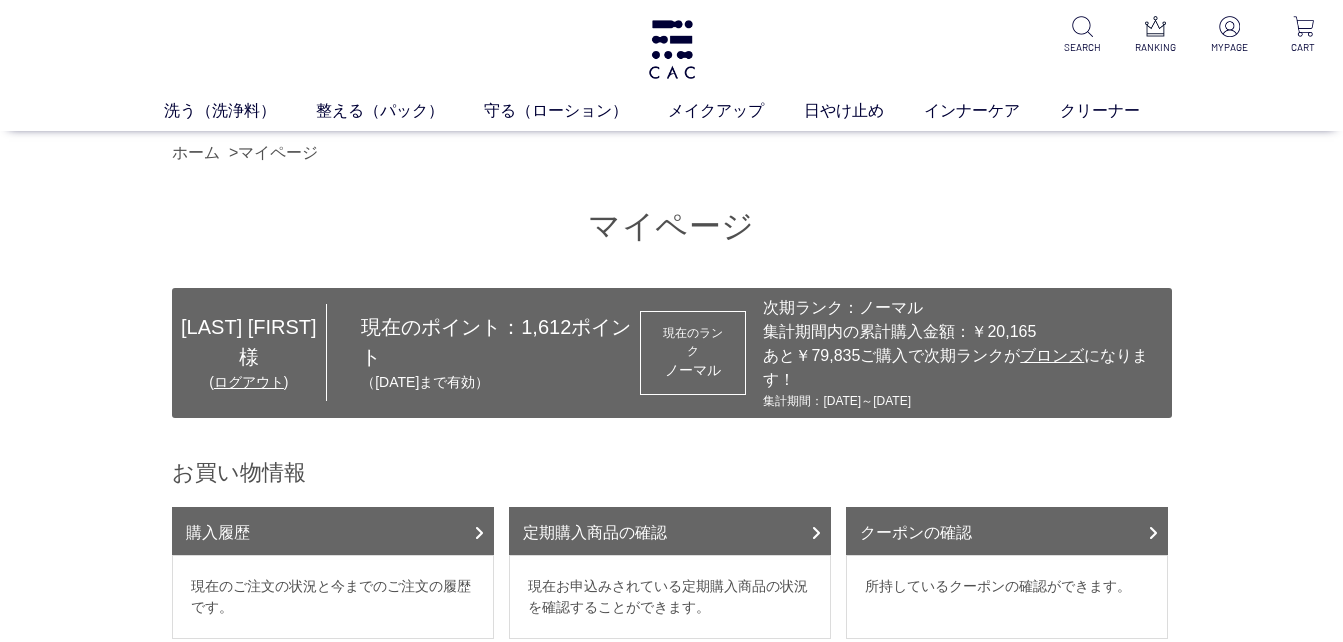 scroll, scrollTop: 0, scrollLeft: 0, axis: both 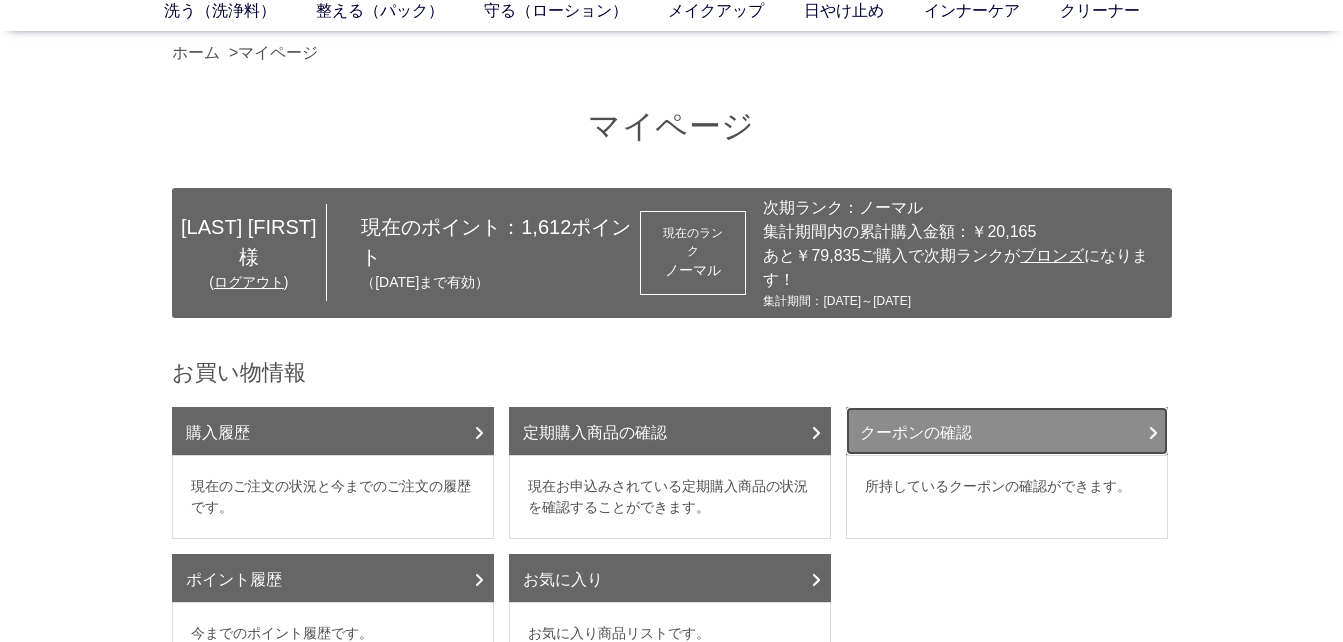 click on "クーポンの確認" at bounding box center [1007, 431] 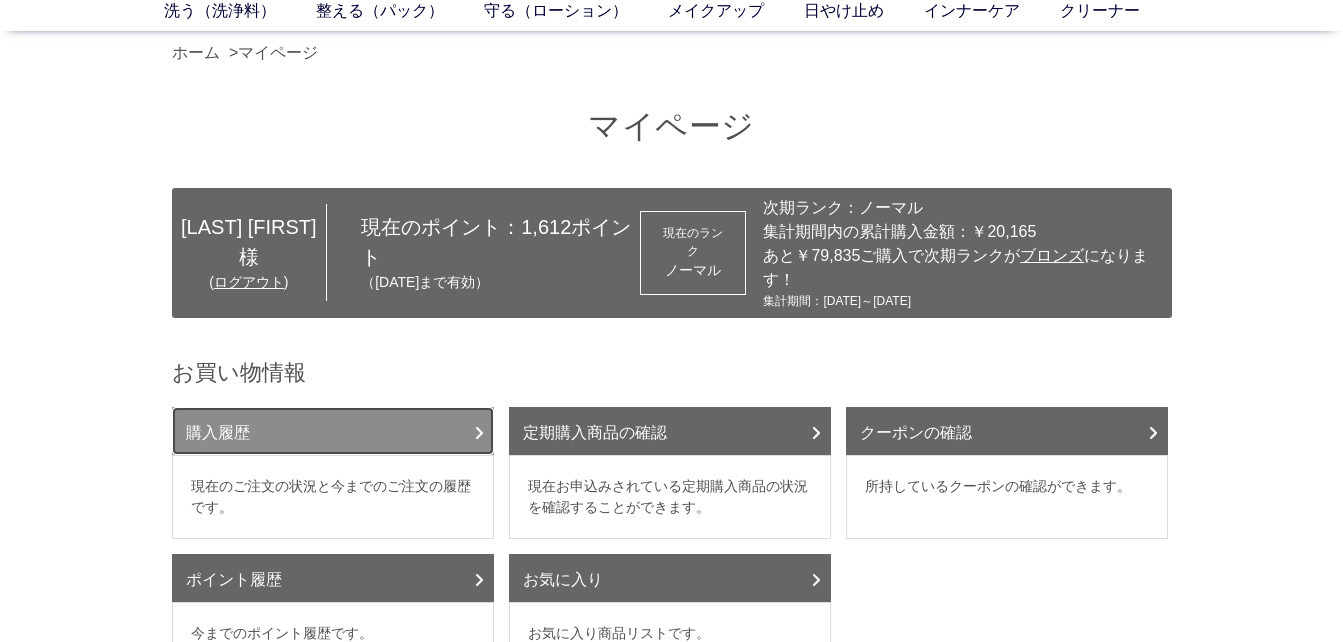 click on "購入履歴" at bounding box center [333, 431] 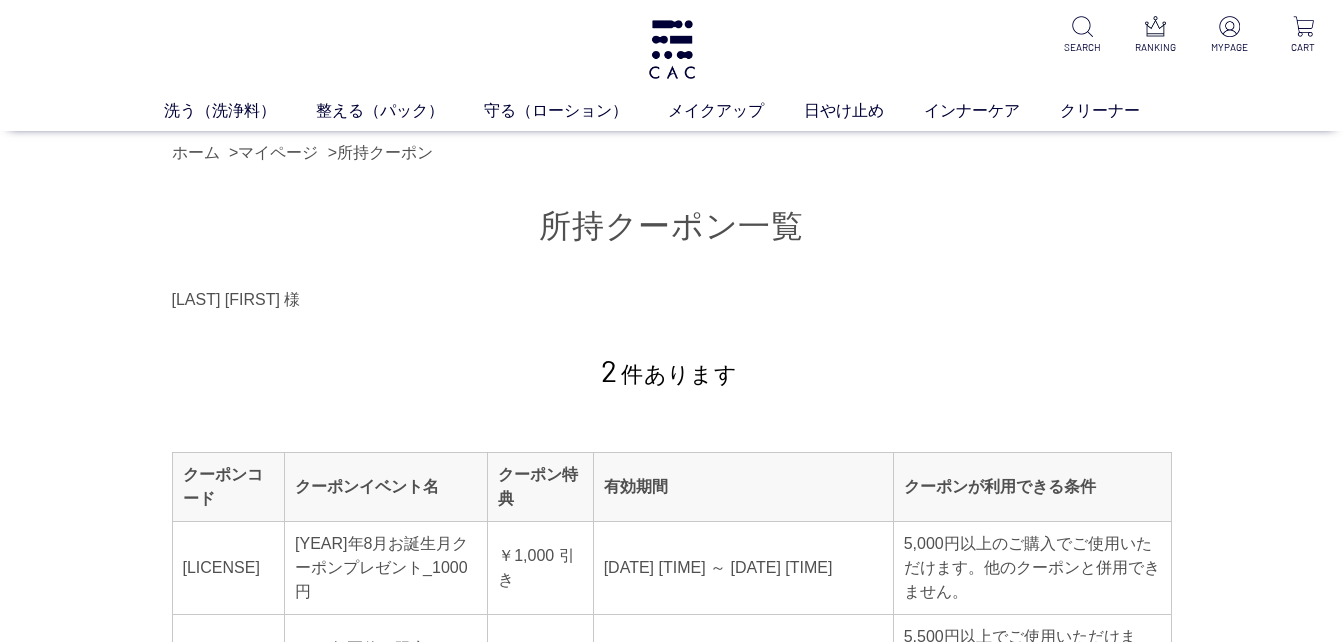 scroll, scrollTop: 0, scrollLeft: 0, axis: both 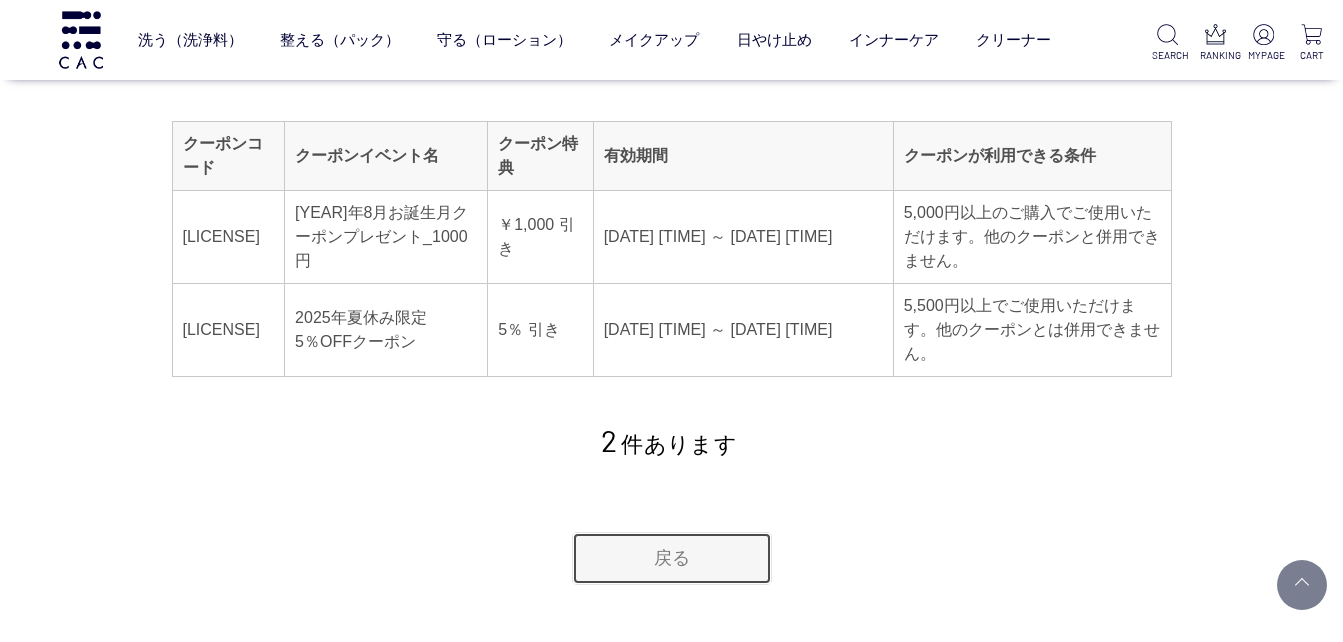 click on "戻る" at bounding box center [672, 558] 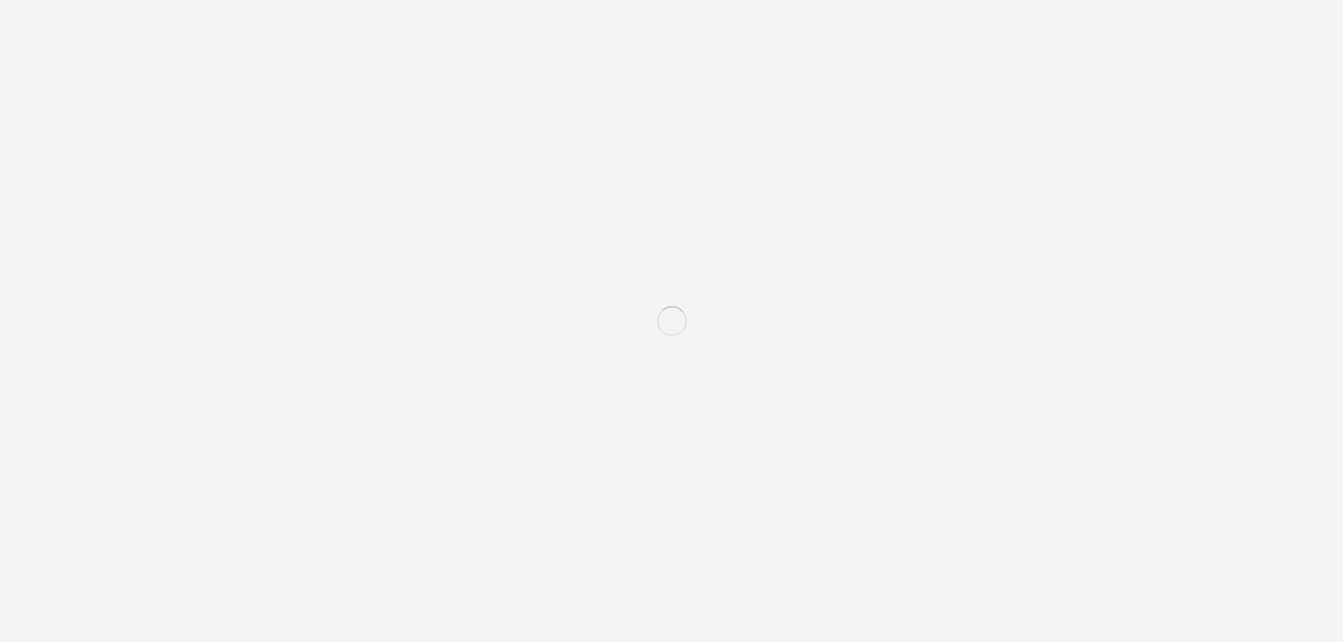 scroll, scrollTop: 0, scrollLeft: 0, axis: both 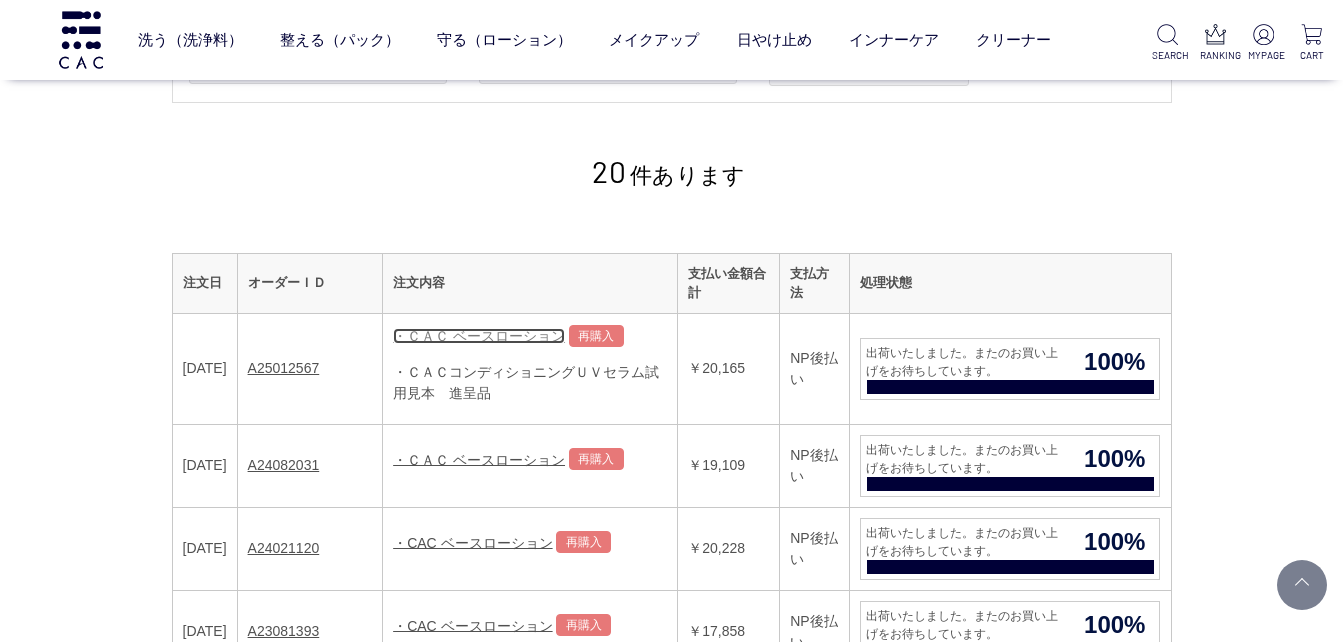 click on "・ＣＡＣ ベースローション" at bounding box center [479, 336] 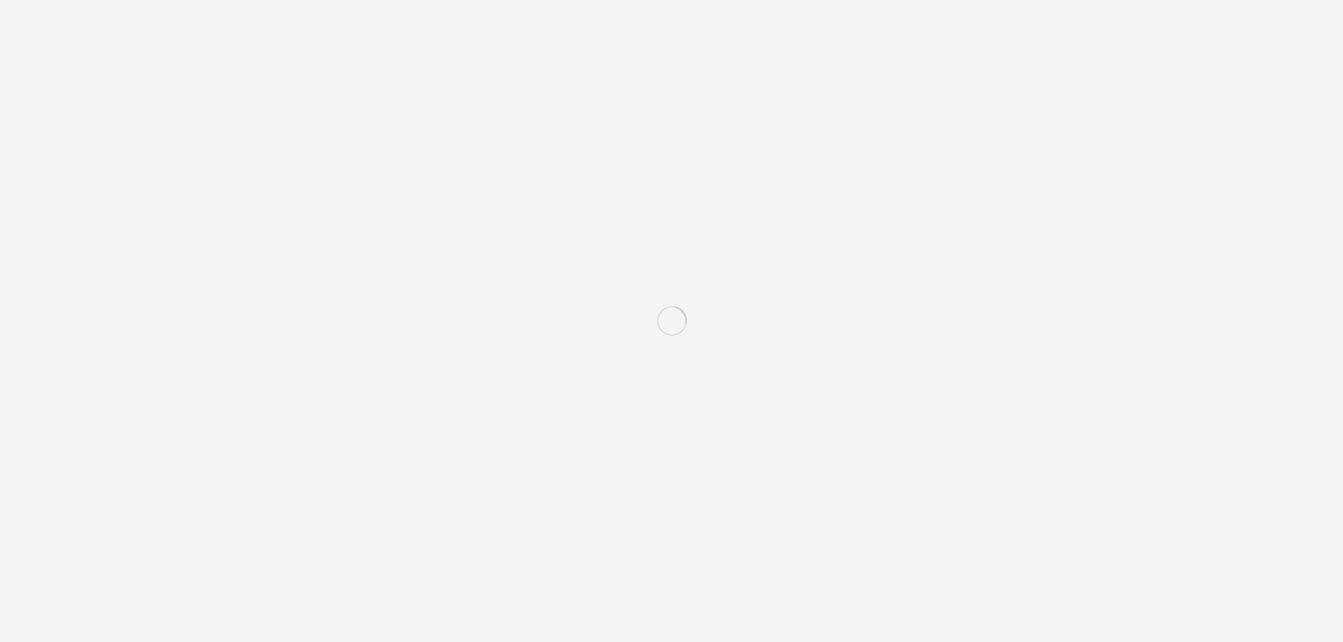 scroll, scrollTop: 0, scrollLeft: 0, axis: both 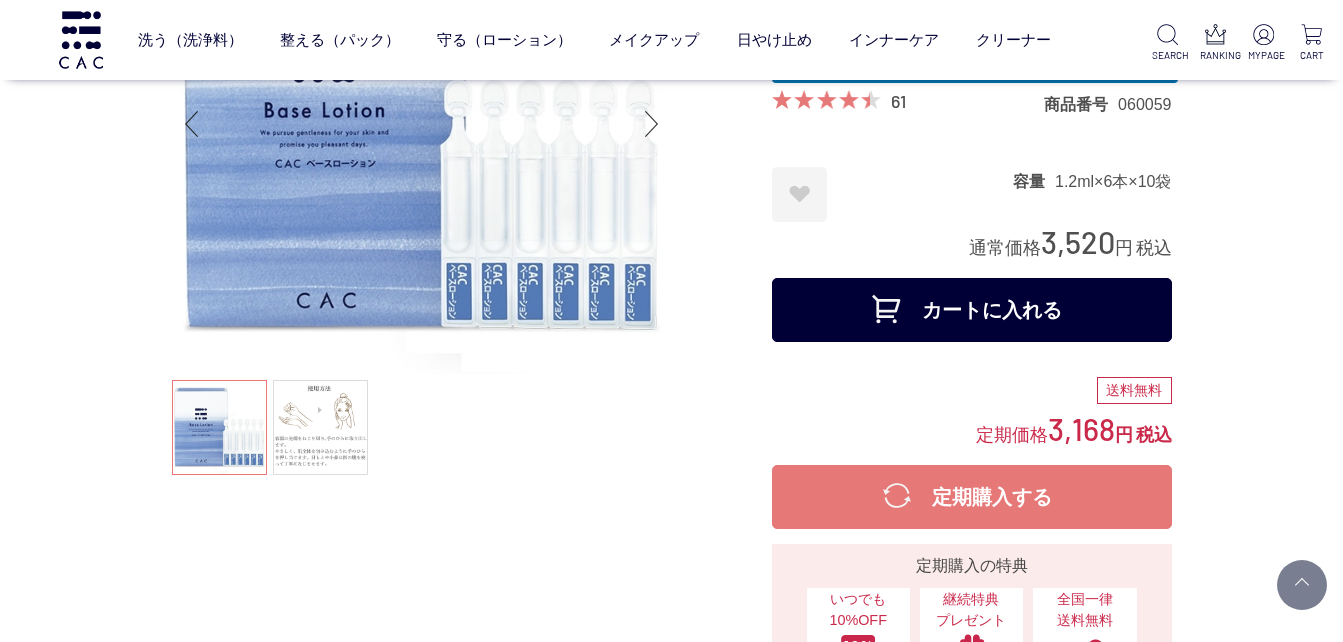 click on "カートに入れる" at bounding box center (972, 310) 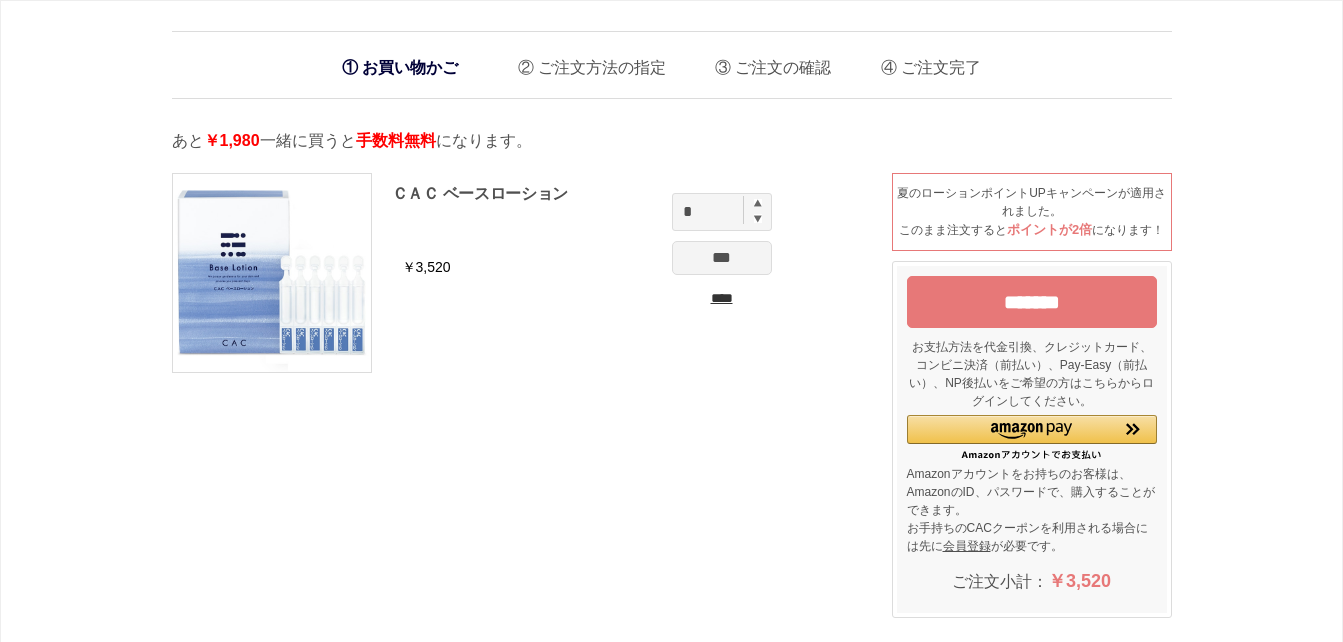 scroll, scrollTop: 0, scrollLeft: 0, axis: both 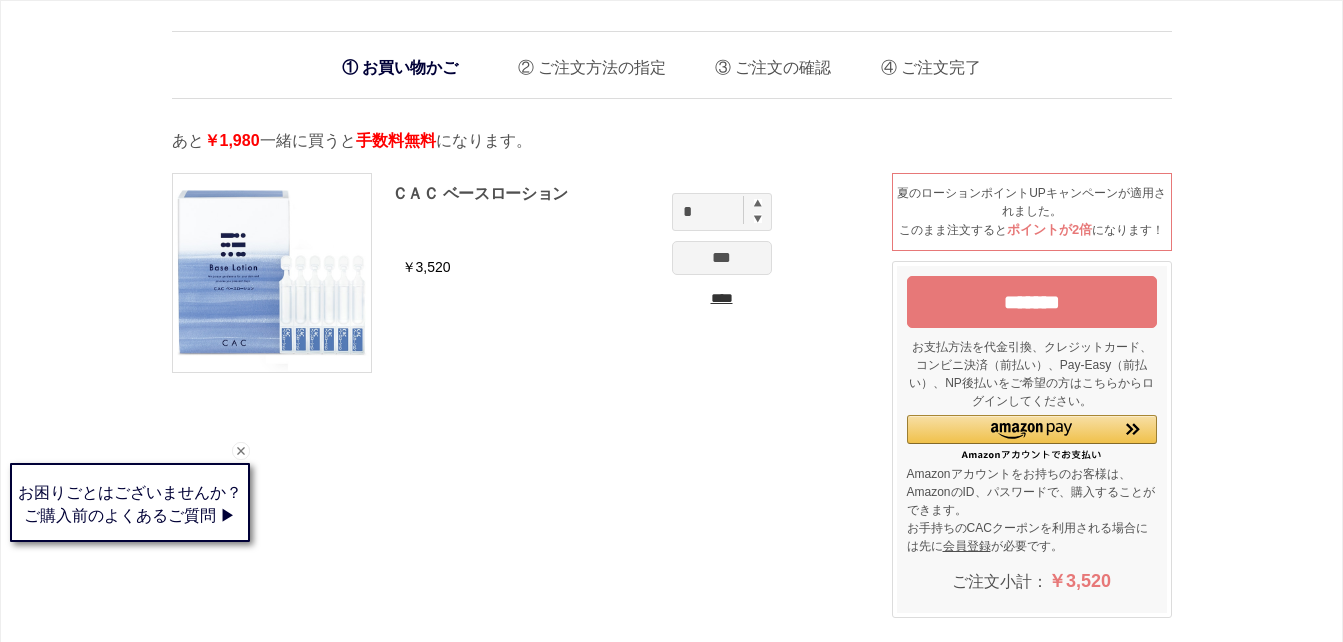 click on "***" at bounding box center (722, 258) 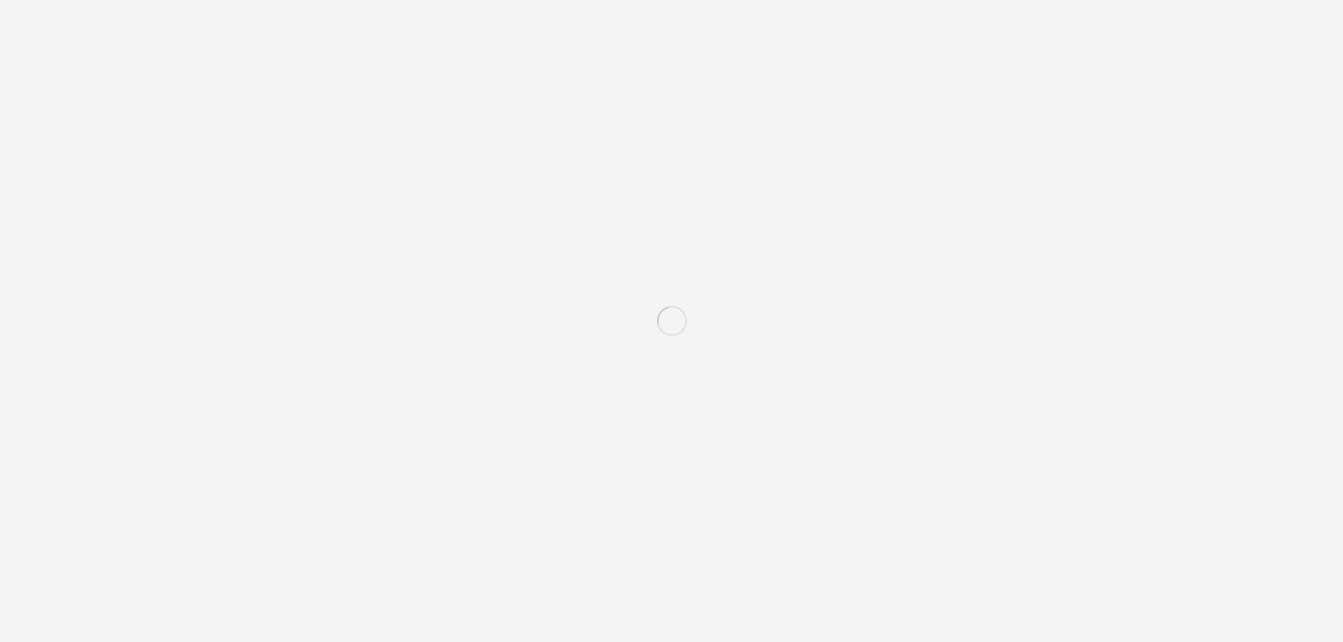 scroll, scrollTop: 0, scrollLeft: 0, axis: both 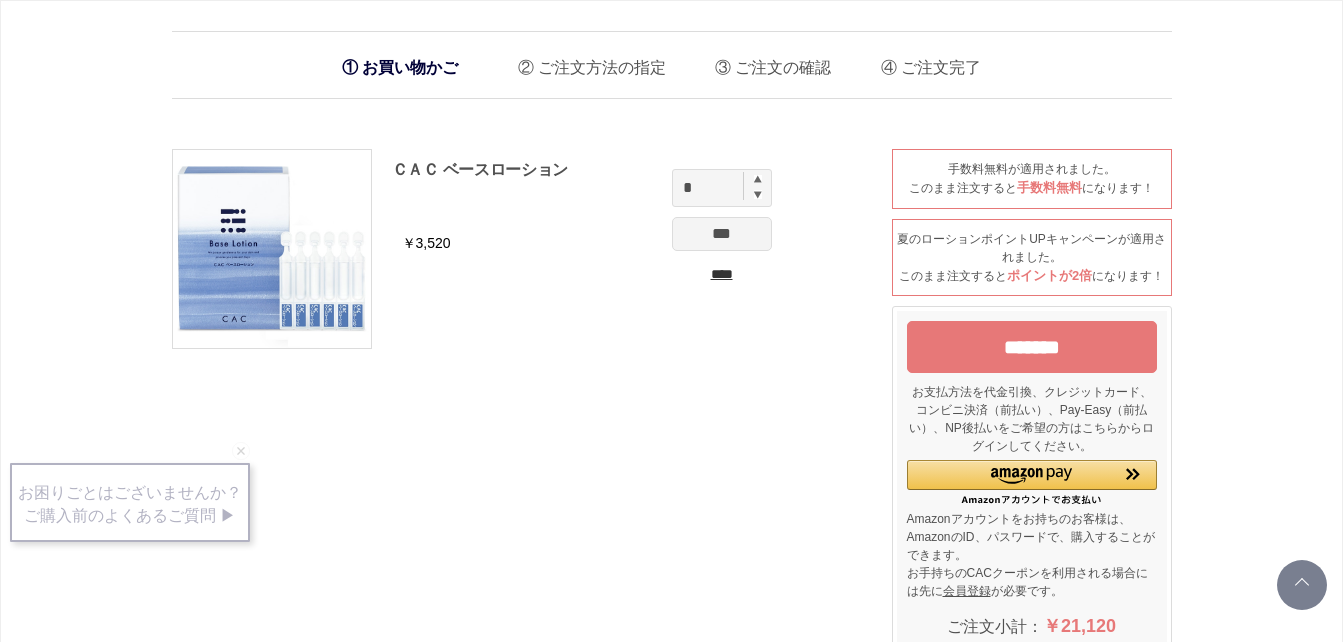 click on "*******" at bounding box center [1032, 347] 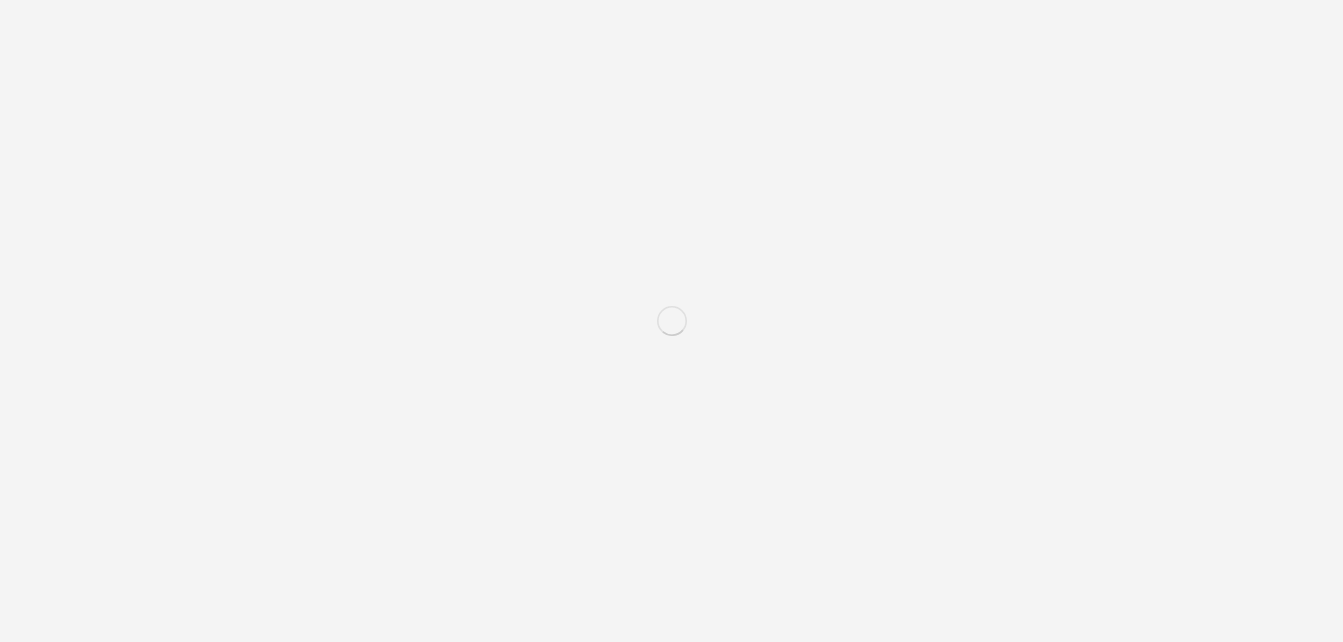 scroll, scrollTop: 200, scrollLeft: 0, axis: vertical 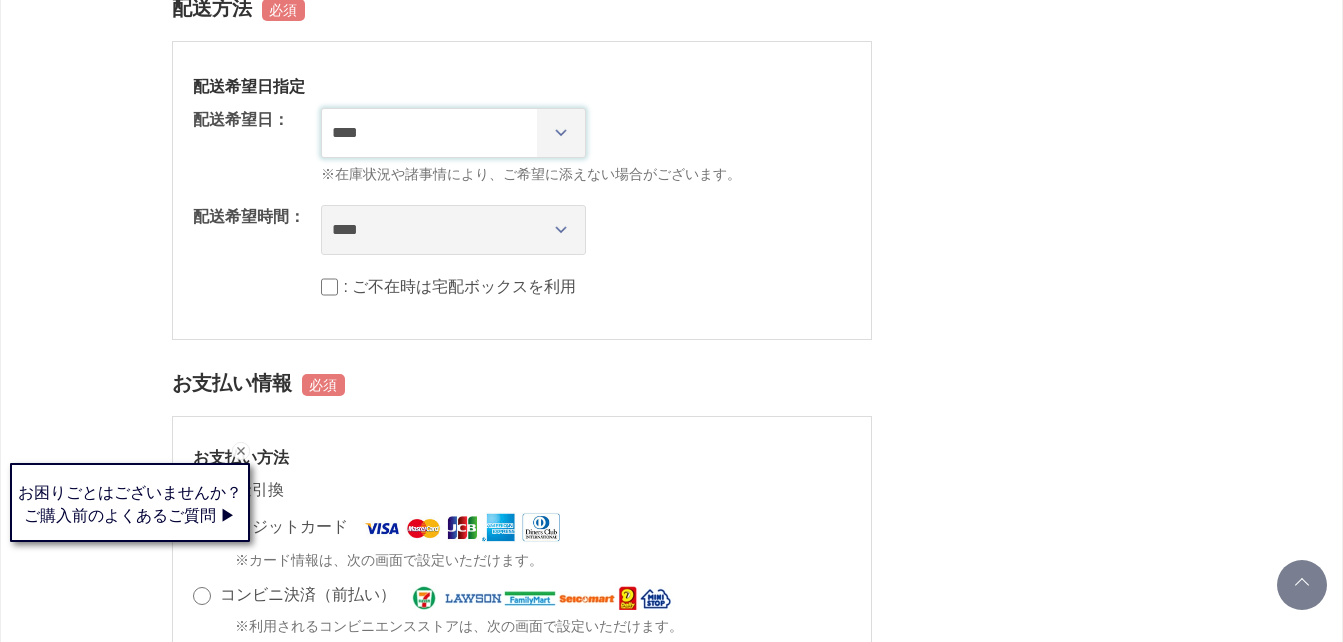 click on "**********" at bounding box center (453, 133) 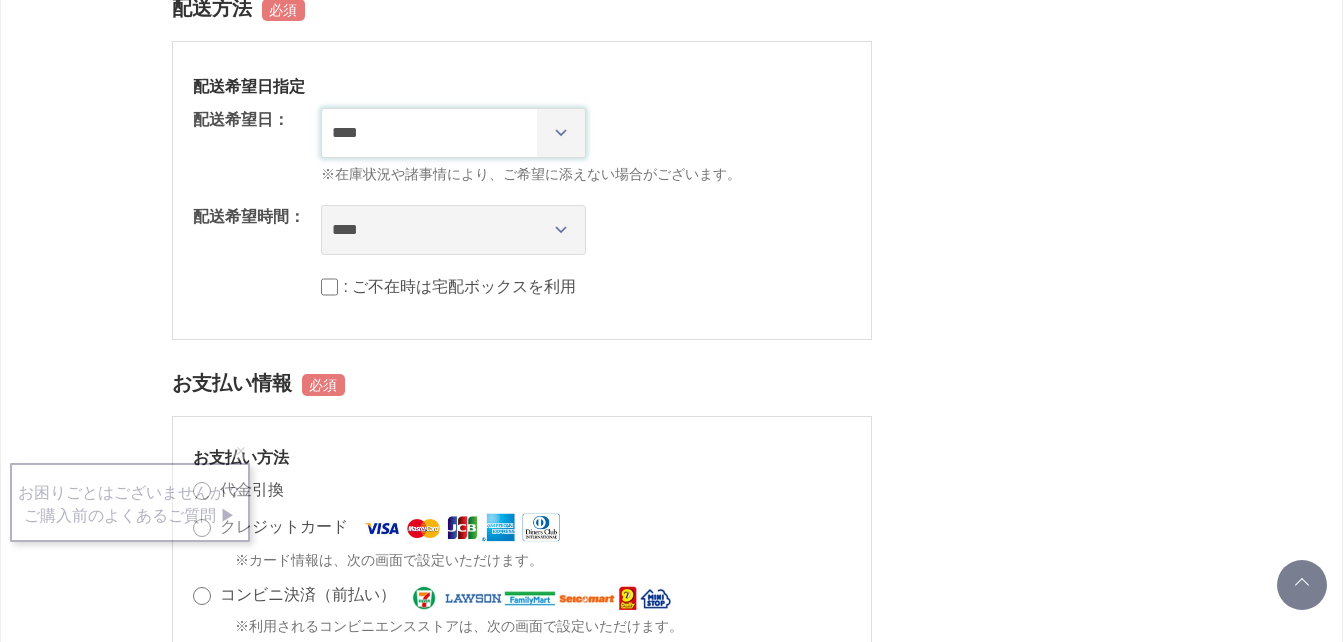 select on "********" 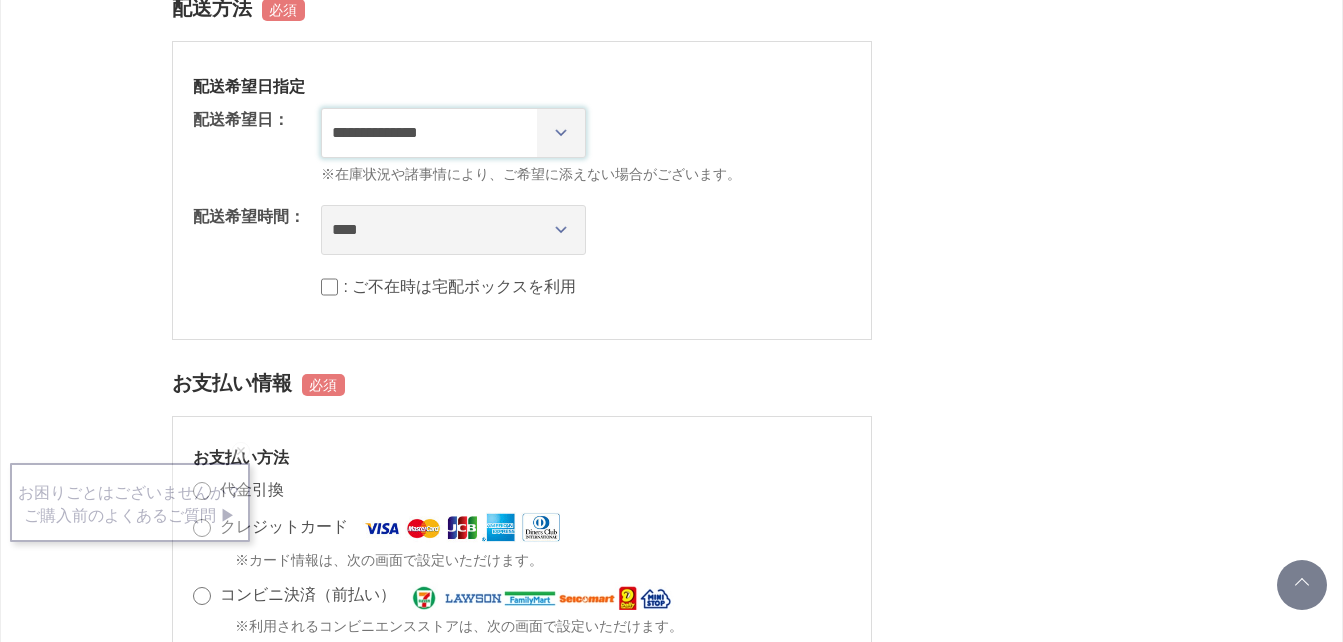 click on "**********" at bounding box center (453, 133) 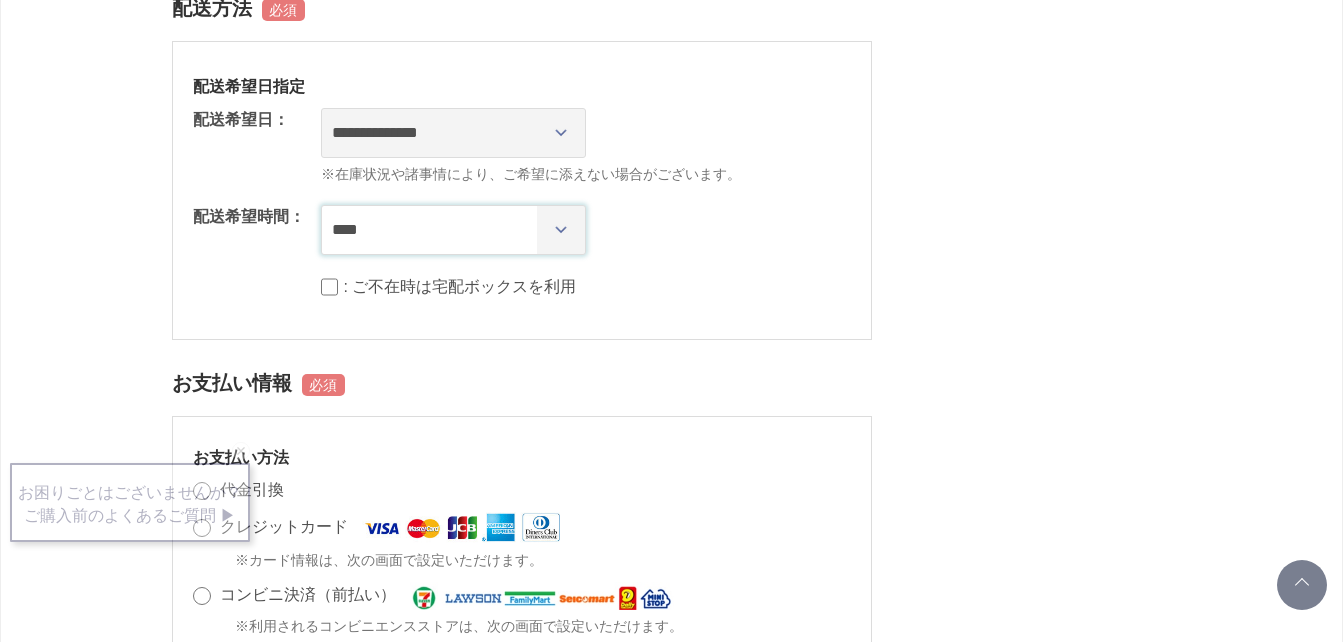 click on "**** *** ****** ****** ****** ******" at bounding box center (453, 230) 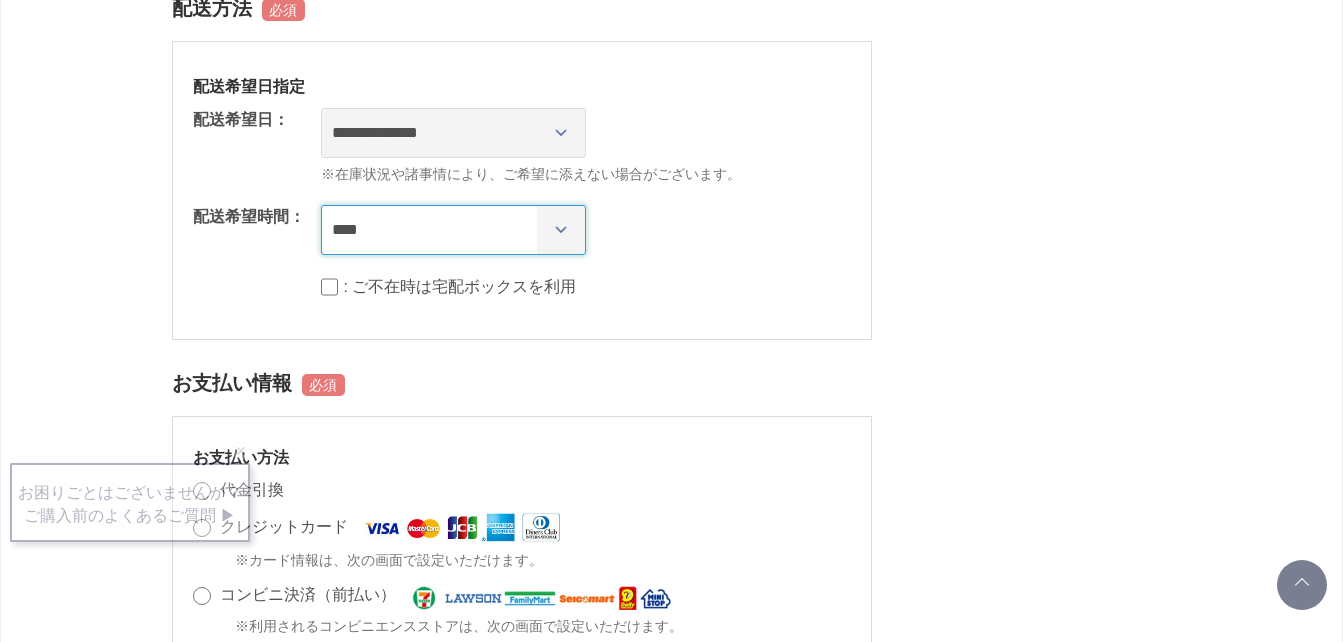 select on "**" 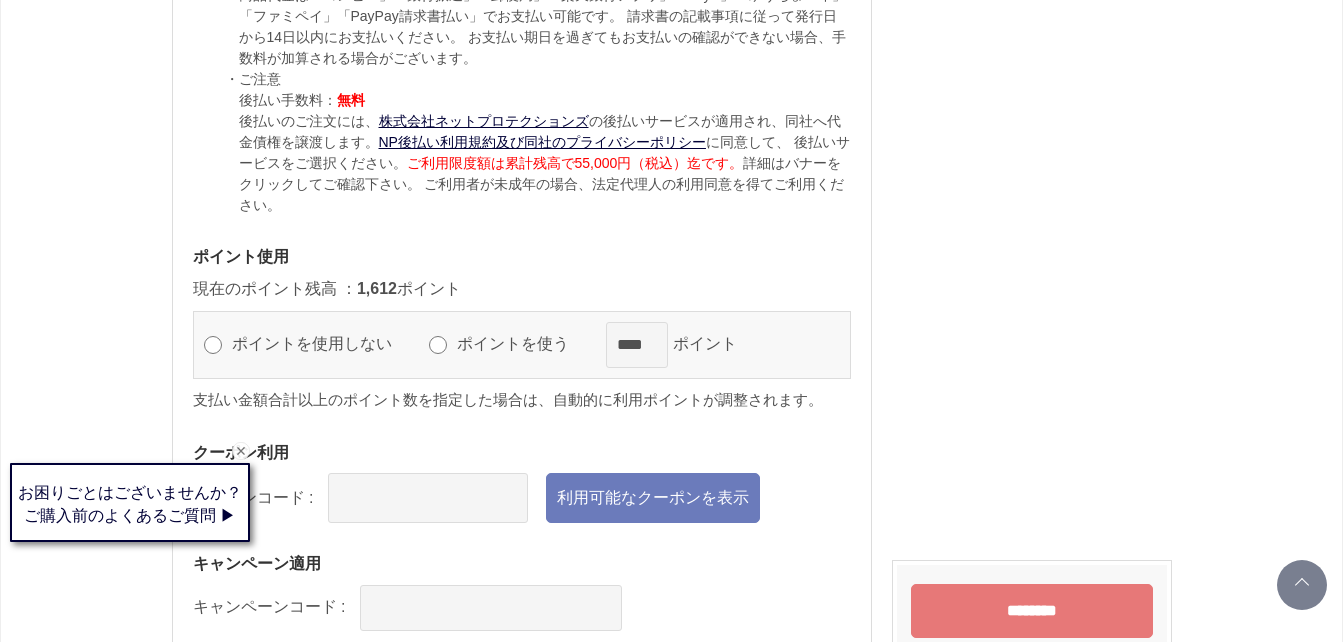 scroll, scrollTop: 2000, scrollLeft: 0, axis: vertical 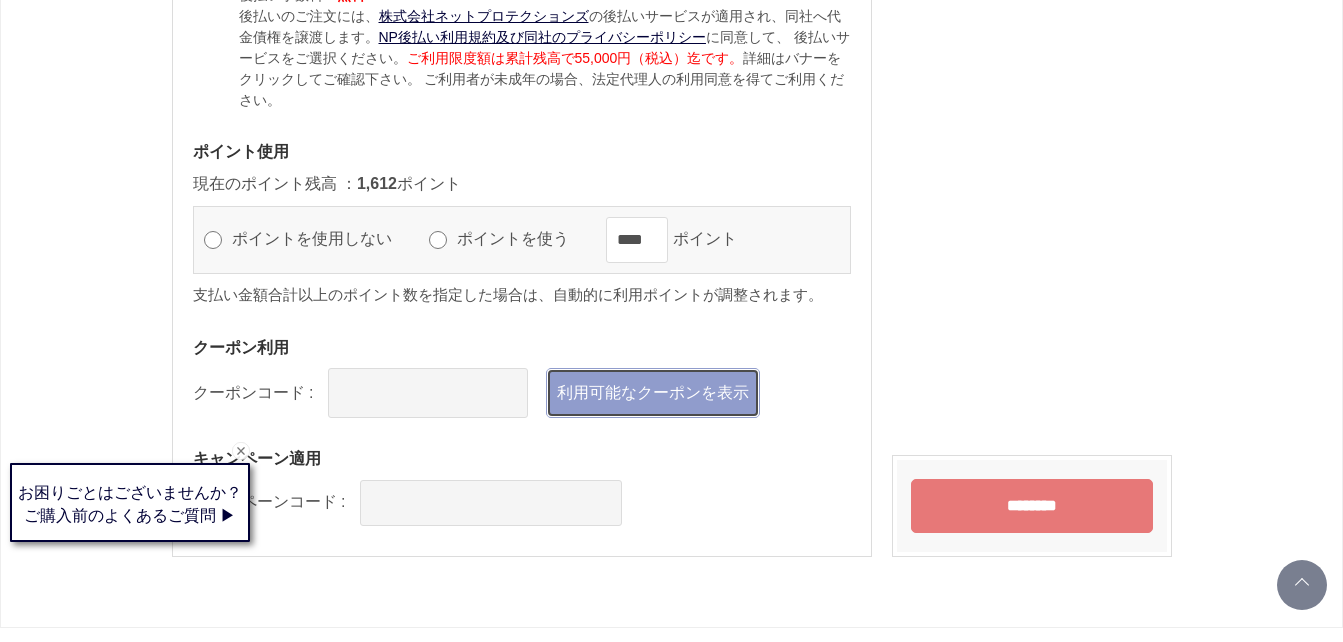 click on "利用可能なクーポンを表示" at bounding box center (653, 393) 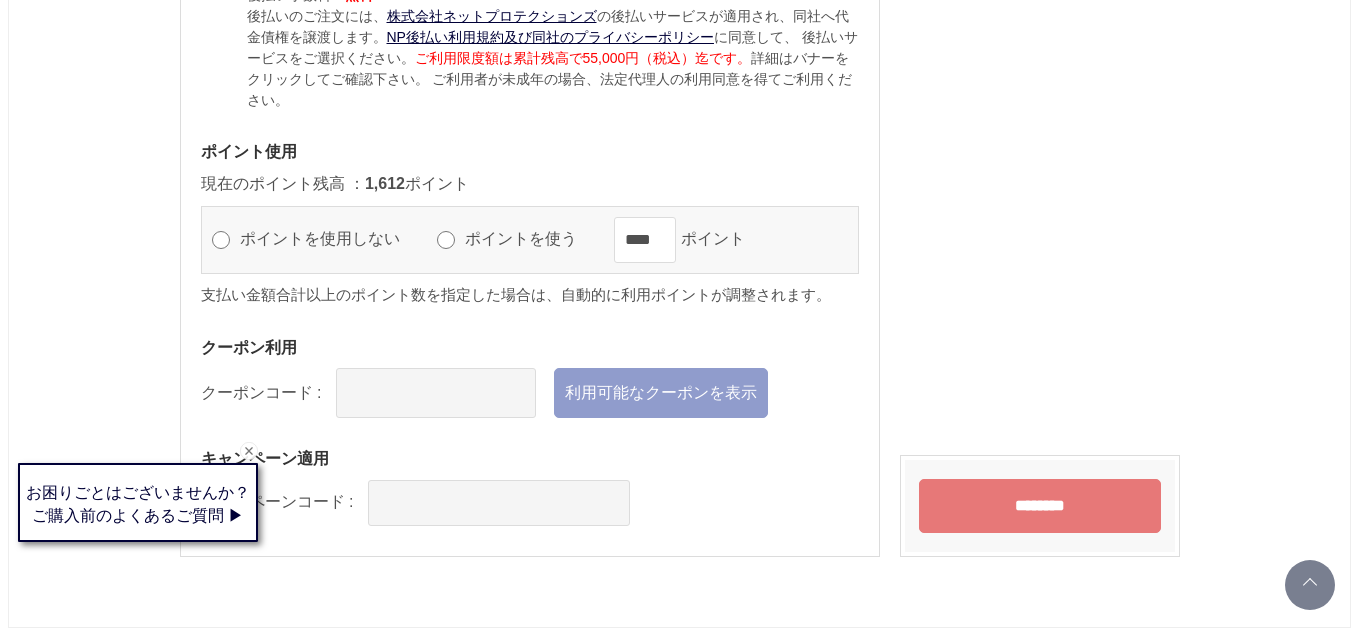 scroll, scrollTop: 0, scrollLeft: 0, axis: both 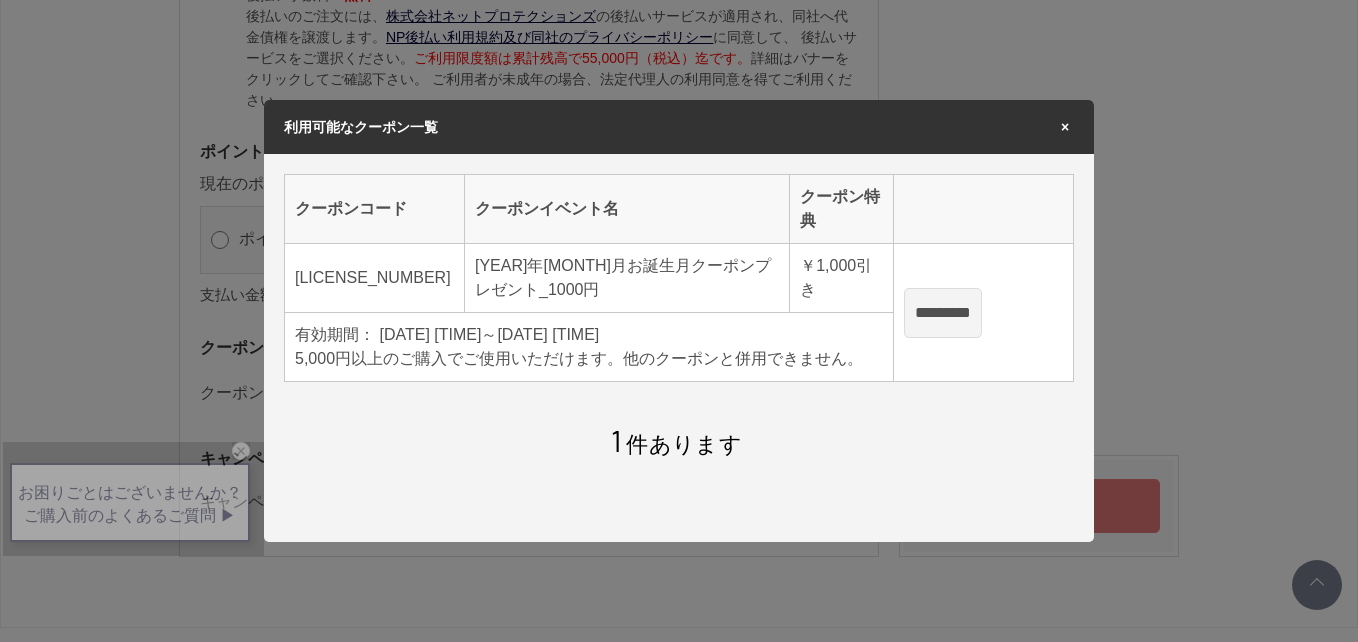 click on "*********" at bounding box center [943, 313] 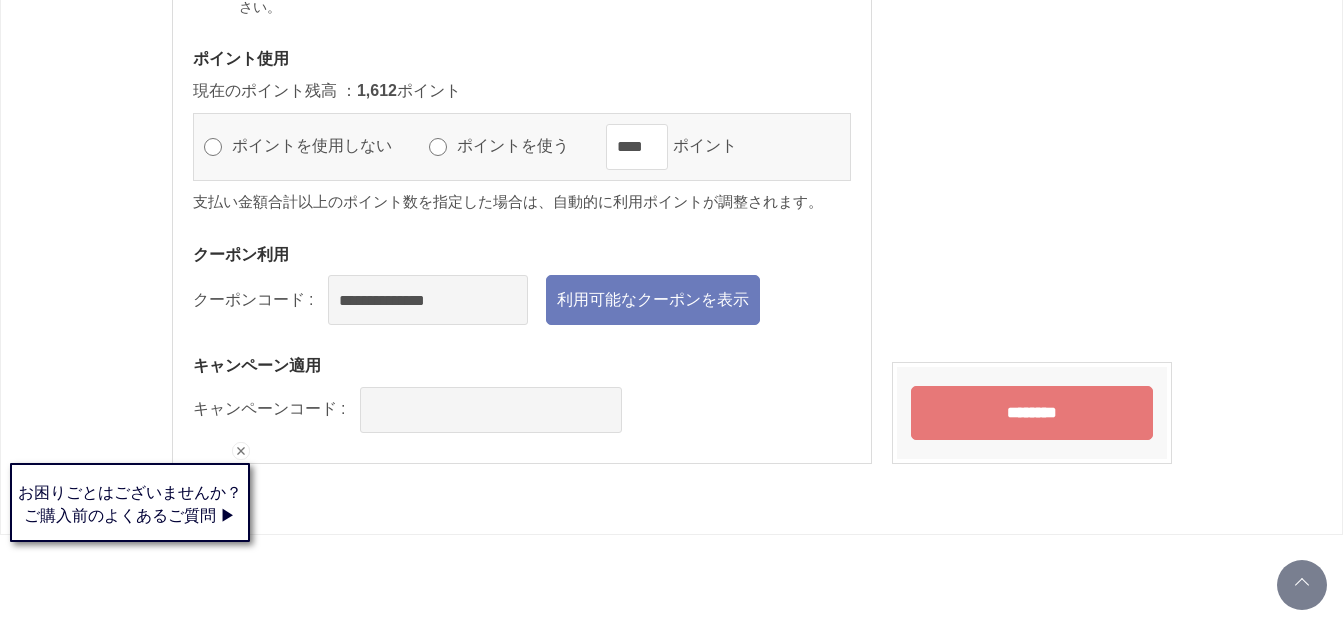 scroll, scrollTop: 2080, scrollLeft: 0, axis: vertical 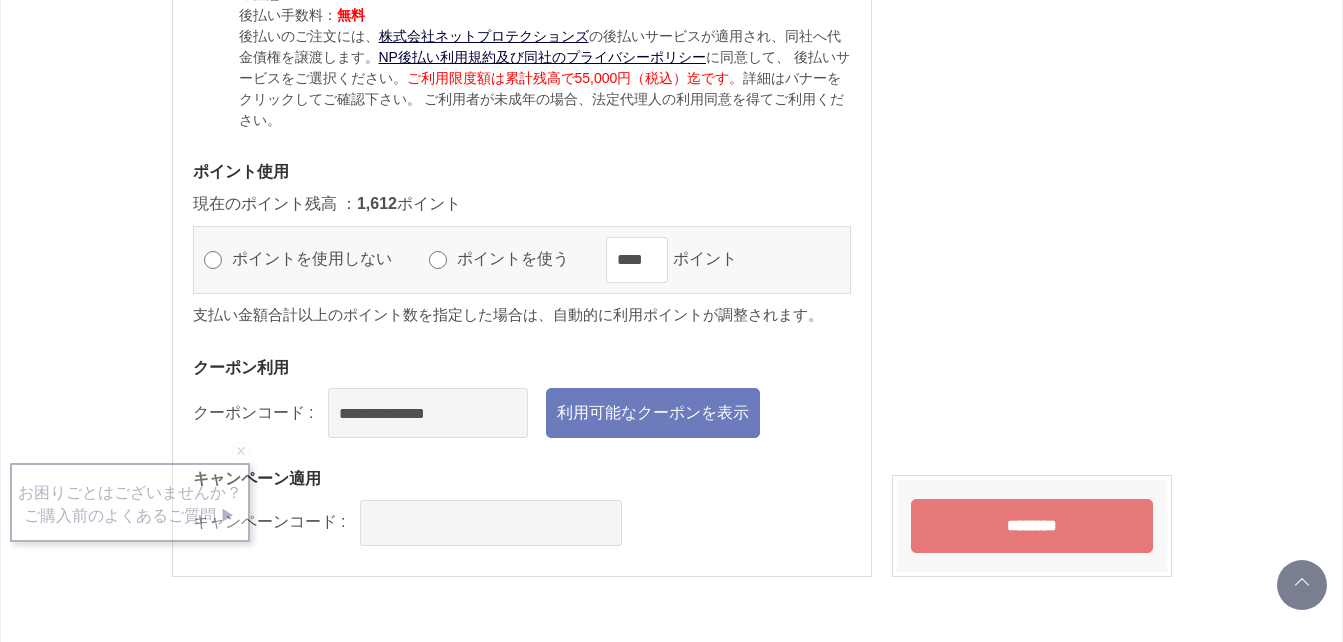 click on "********" at bounding box center (1032, 526) 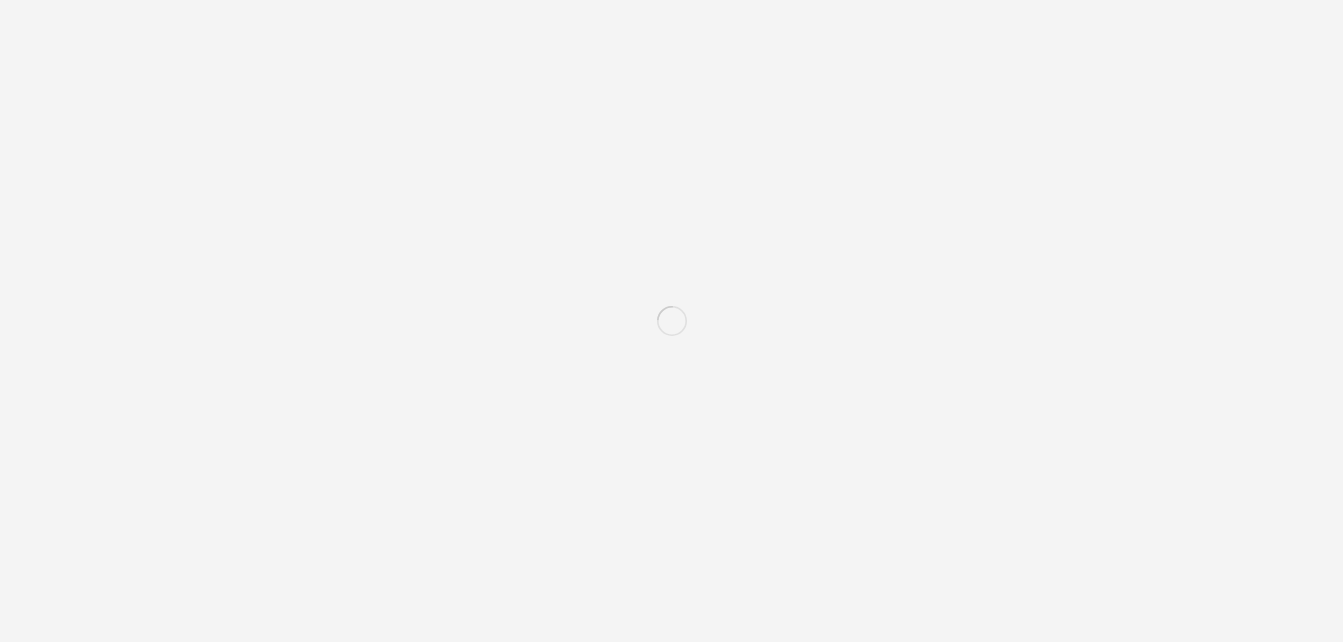 scroll, scrollTop: 0, scrollLeft: 0, axis: both 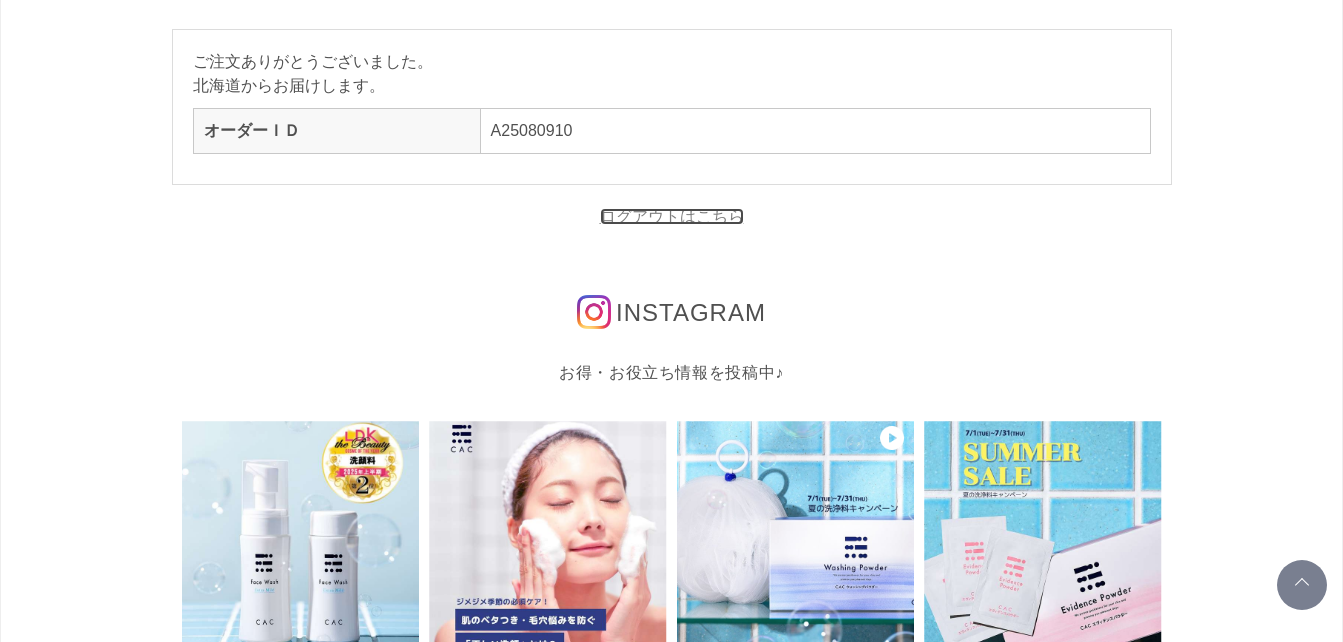 click on "ログアウトはこちら" at bounding box center (672, 216) 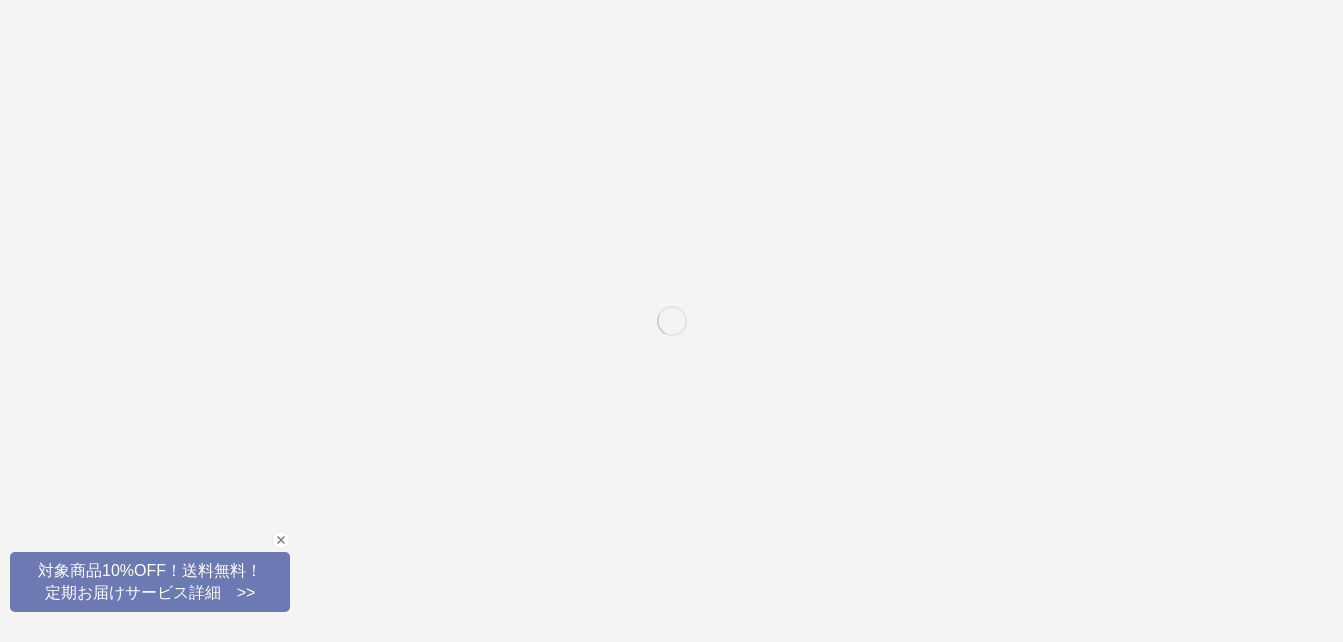 scroll, scrollTop: 0, scrollLeft: 0, axis: both 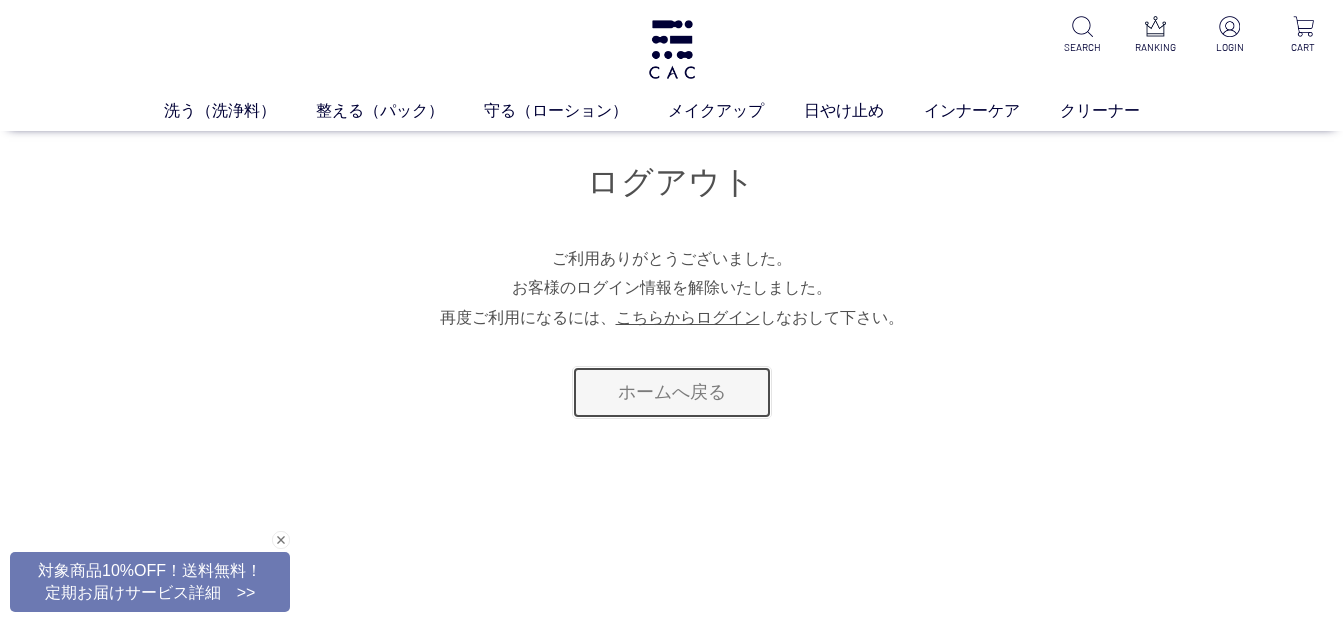 click on "ホームへ戻る" at bounding box center (672, 392) 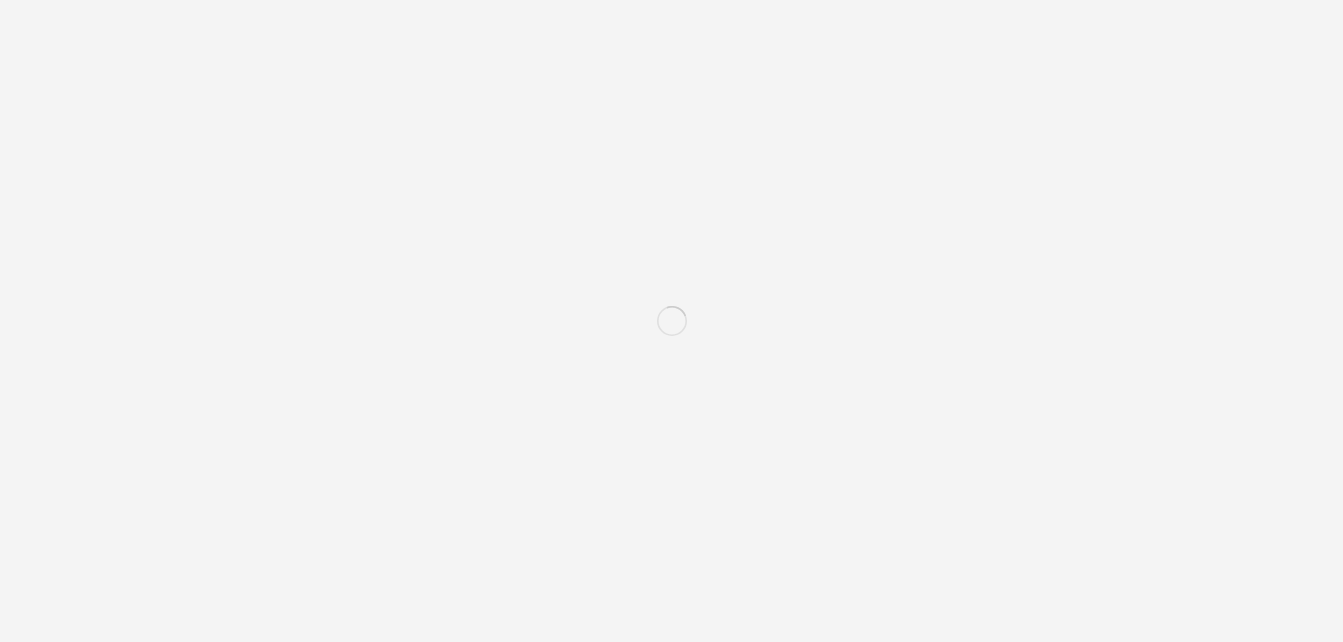 scroll, scrollTop: 0, scrollLeft: 0, axis: both 